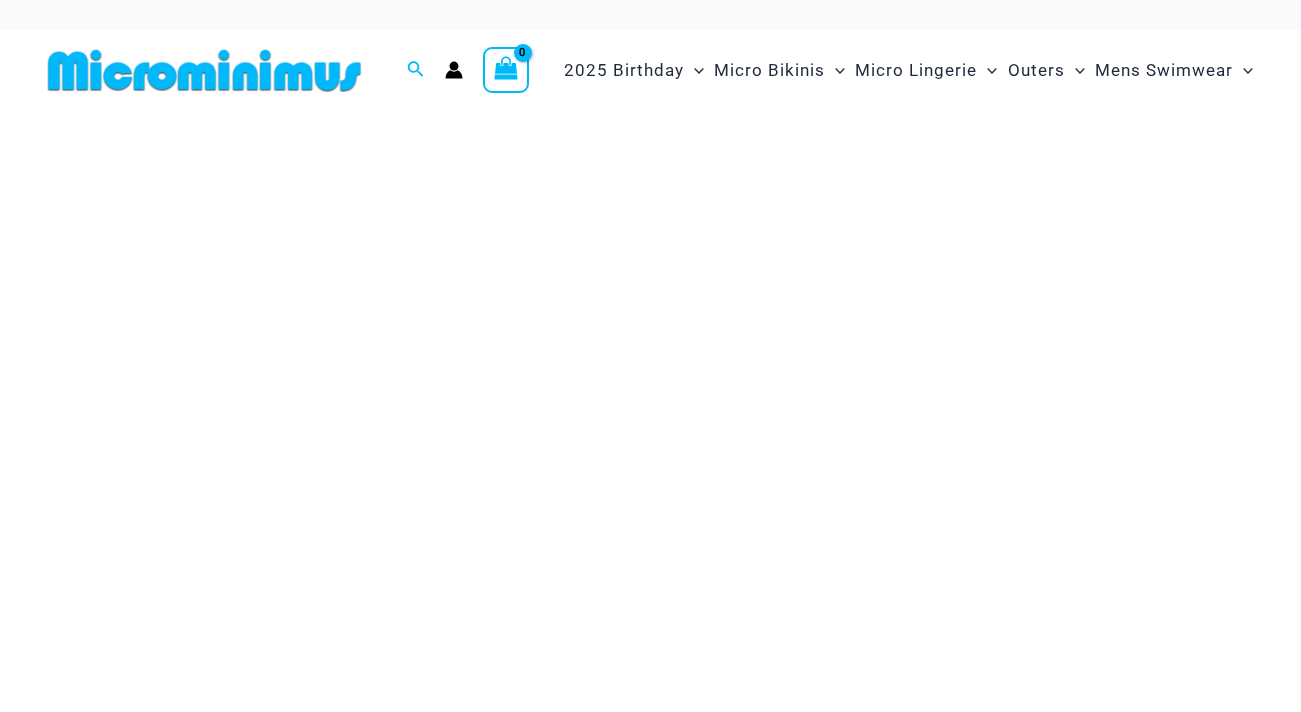 scroll, scrollTop: 0, scrollLeft: 0, axis: both 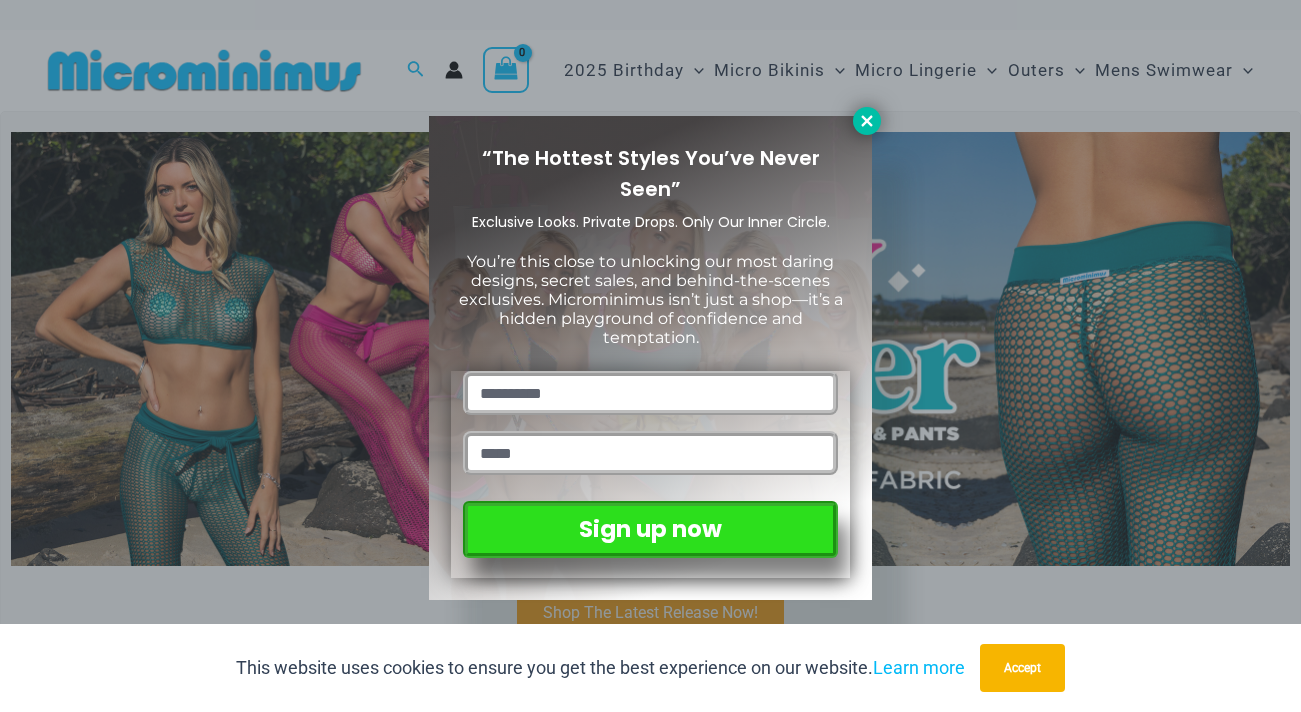 click 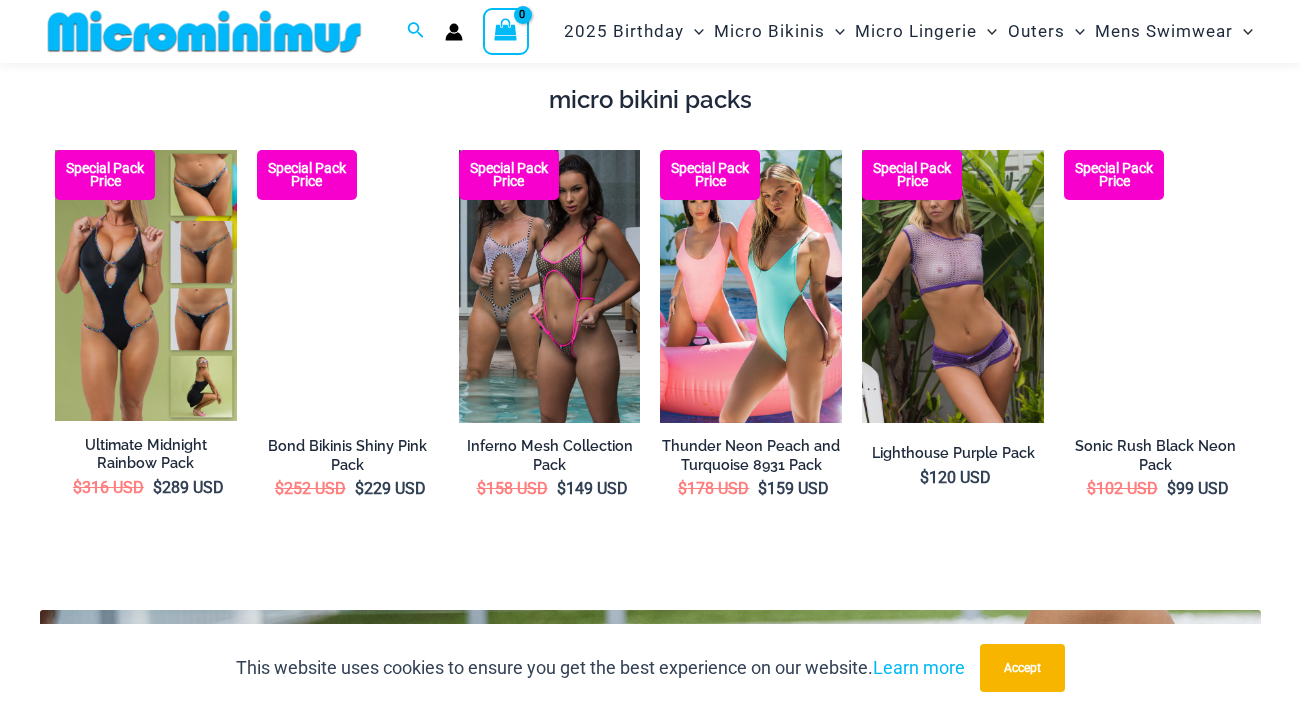 scroll, scrollTop: 2627, scrollLeft: 0, axis: vertical 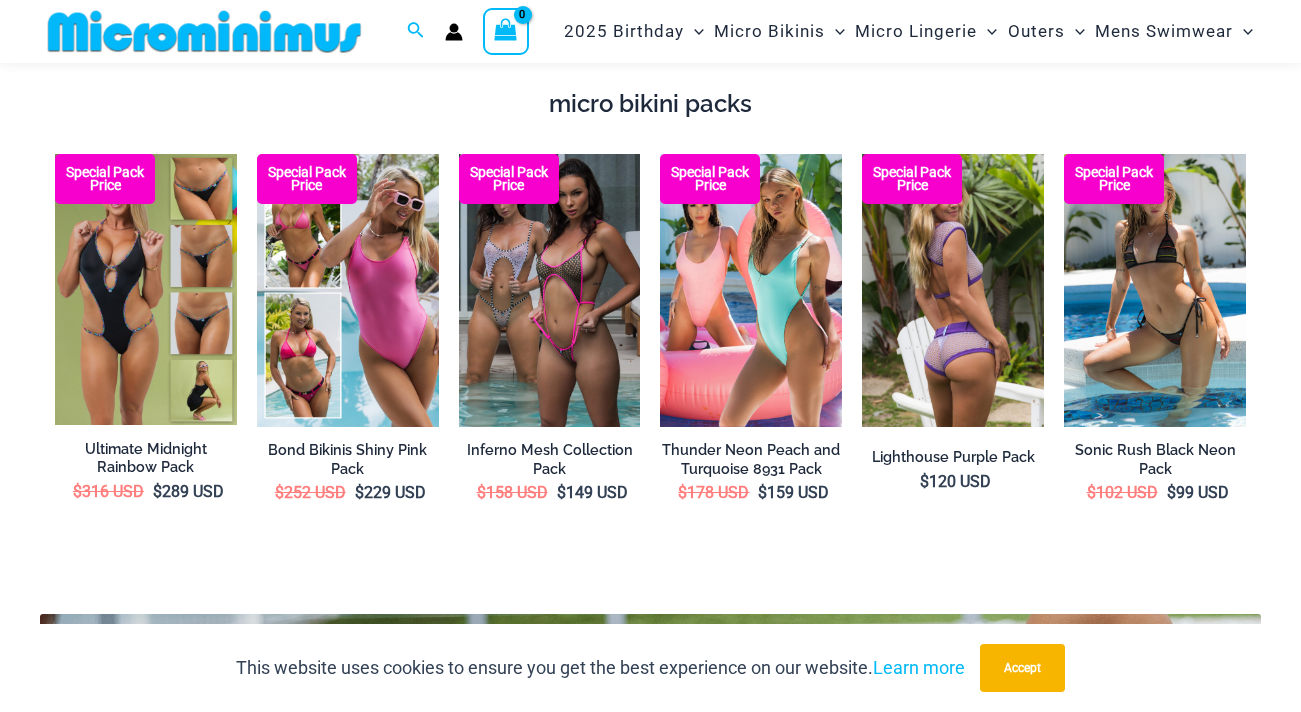 click at bounding box center (953, 290) 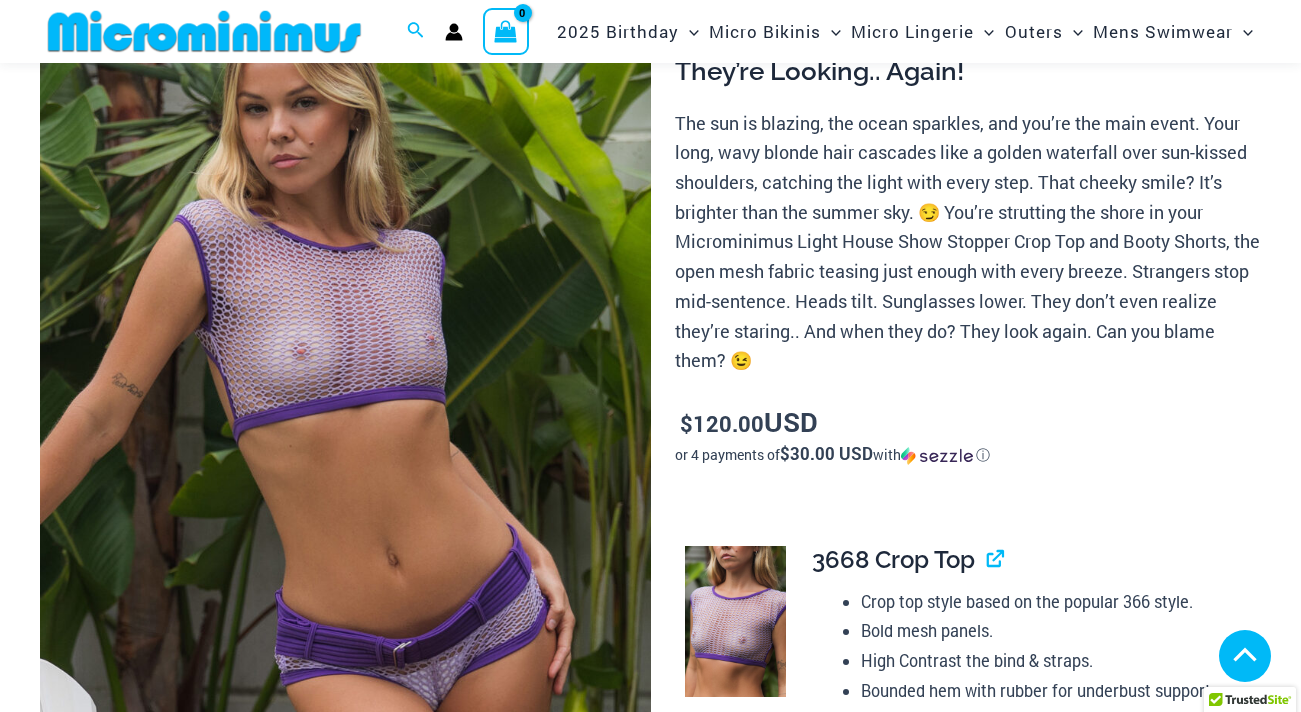 scroll, scrollTop: 1674, scrollLeft: 0, axis: vertical 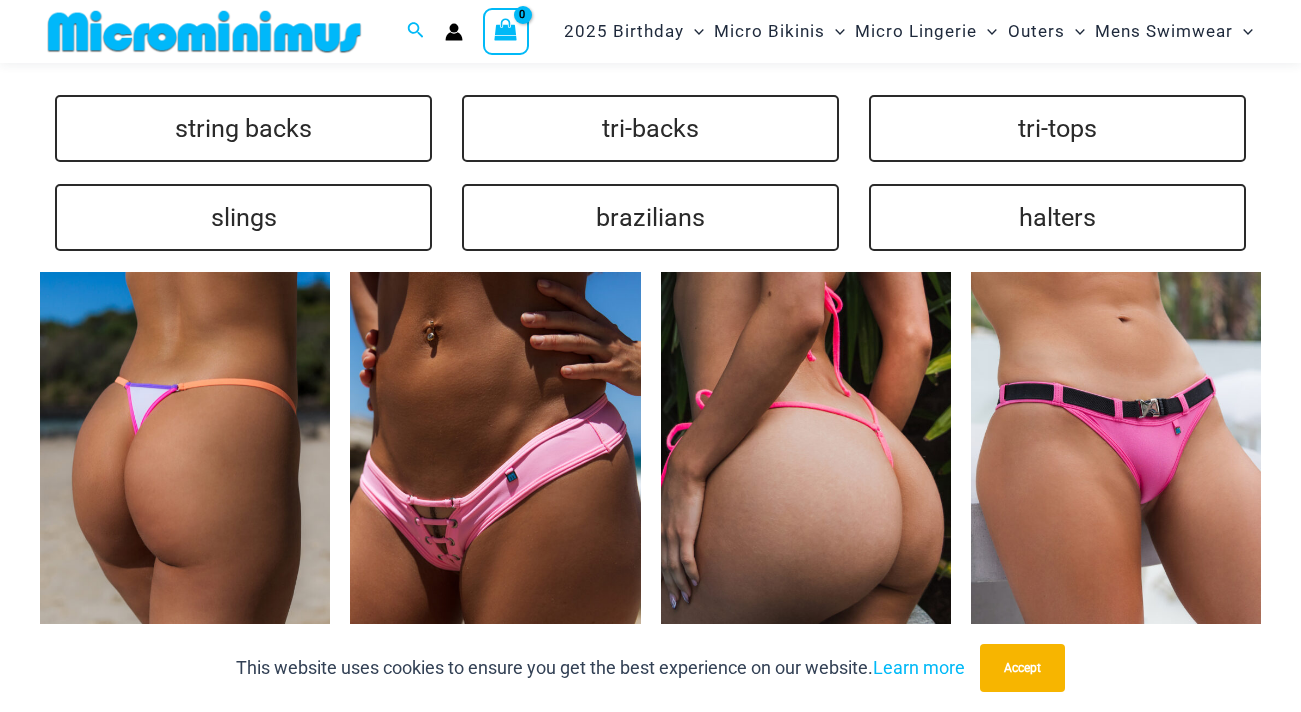 click at bounding box center (185, 489) 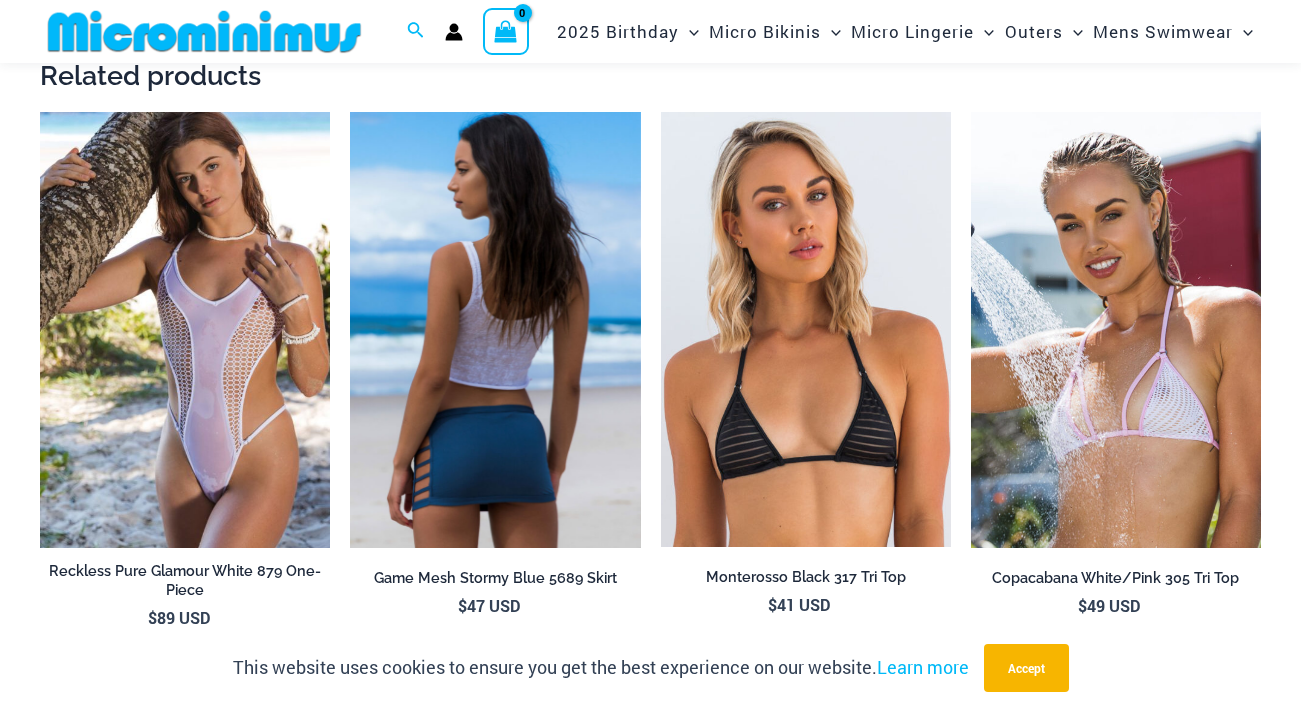 scroll, scrollTop: 3065, scrollLeft: 0, axis: vertical 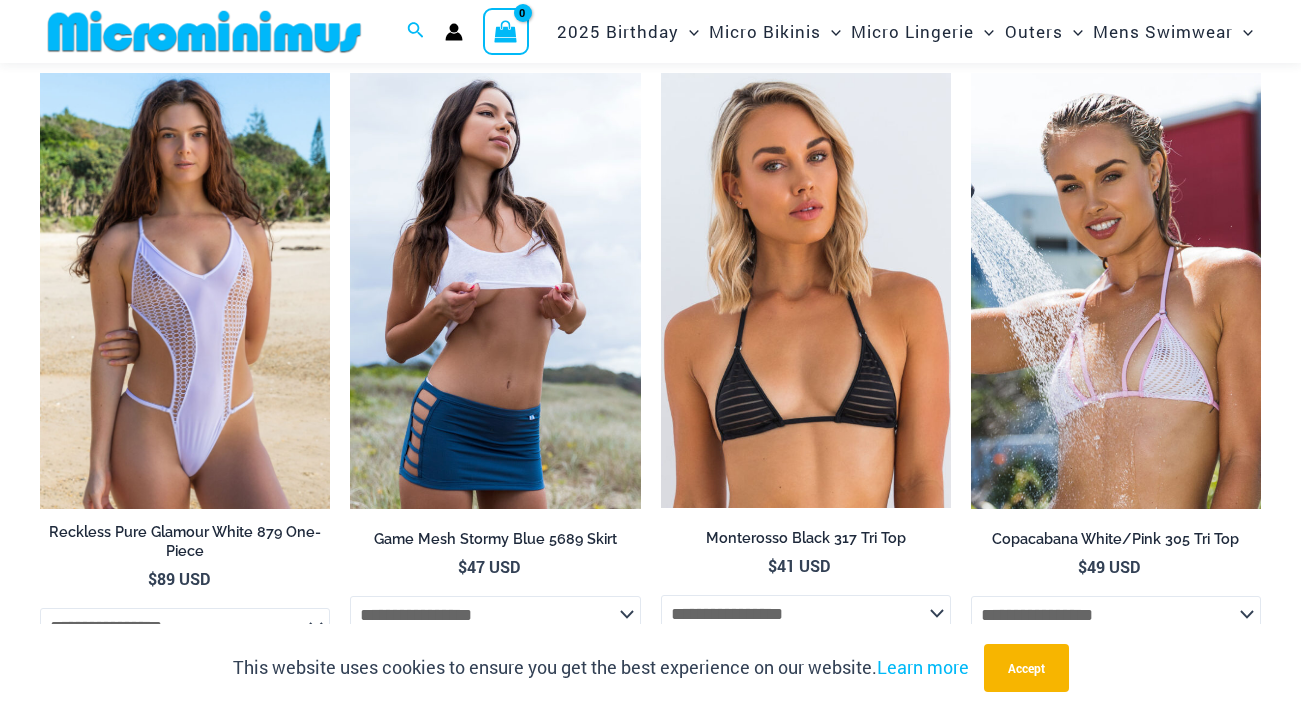 click at bounding box center (185, 290) 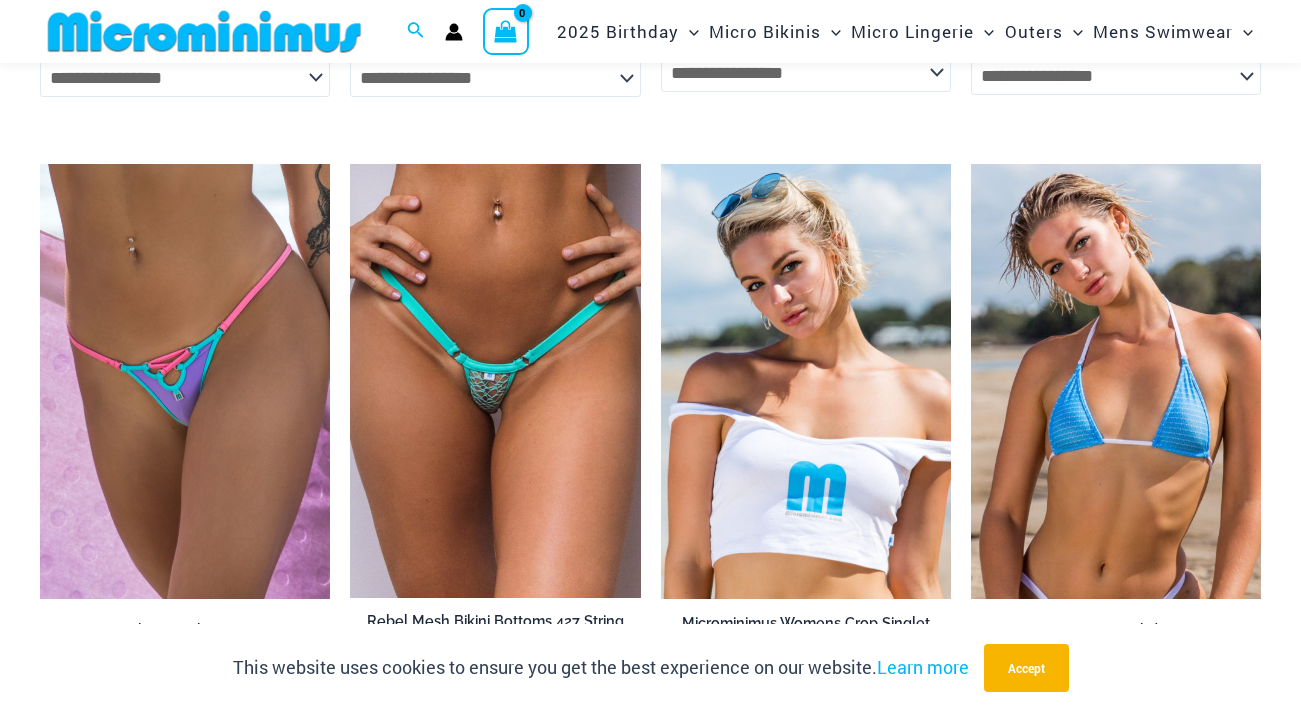 scroll, scrollTop: 3468, scrollLeft: 0, axis: vertical 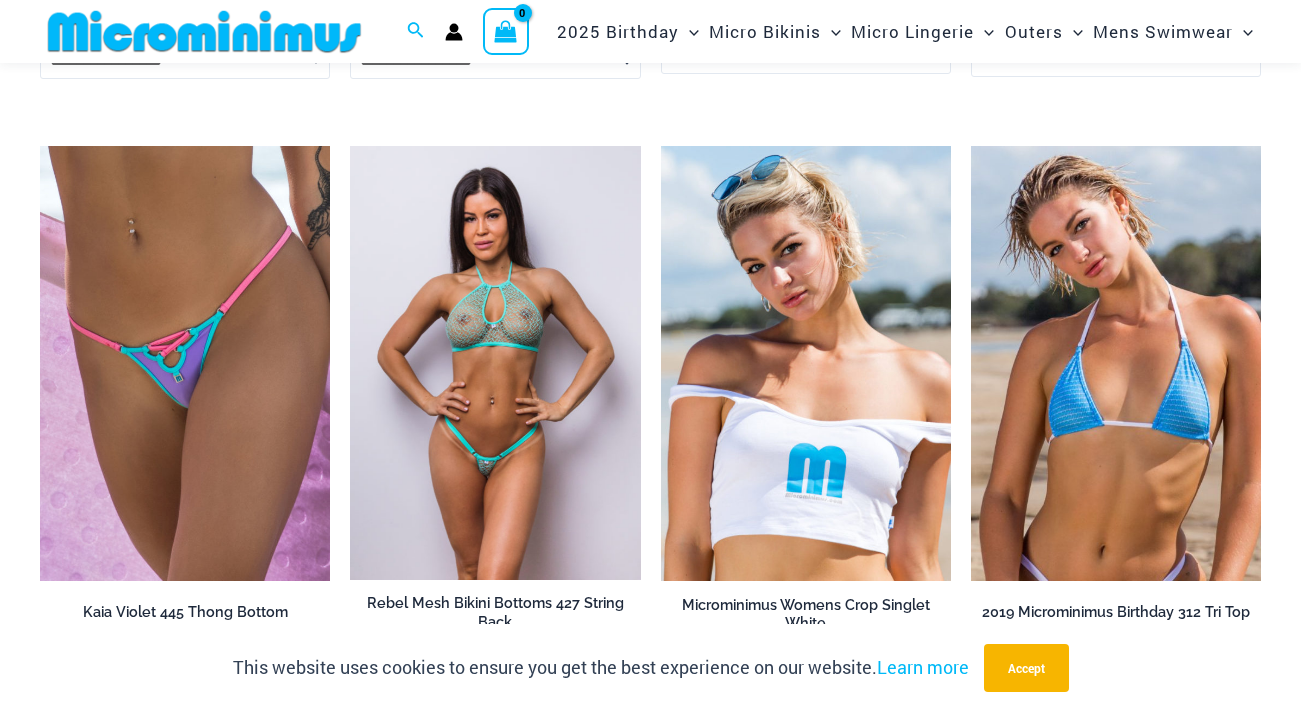 click at bounding box center (495, 363) 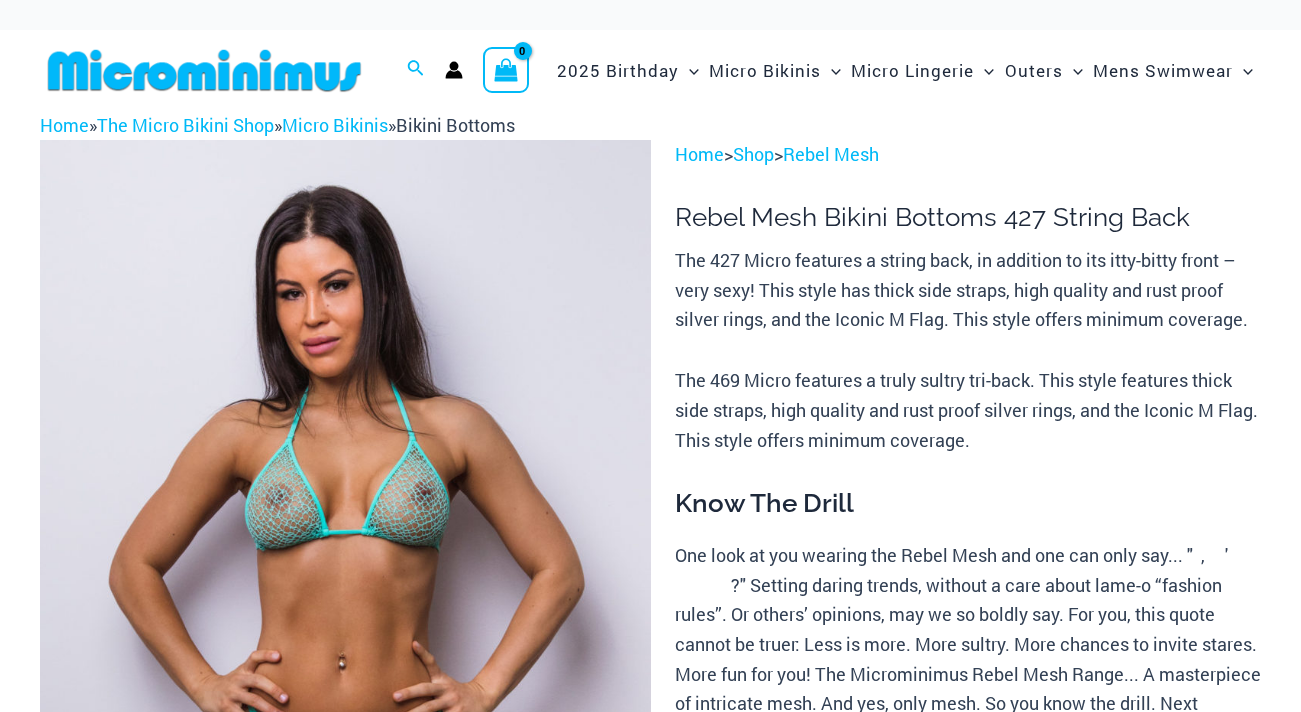 scroll, scrollTop: 0, scrollLeft: 0, axis: both 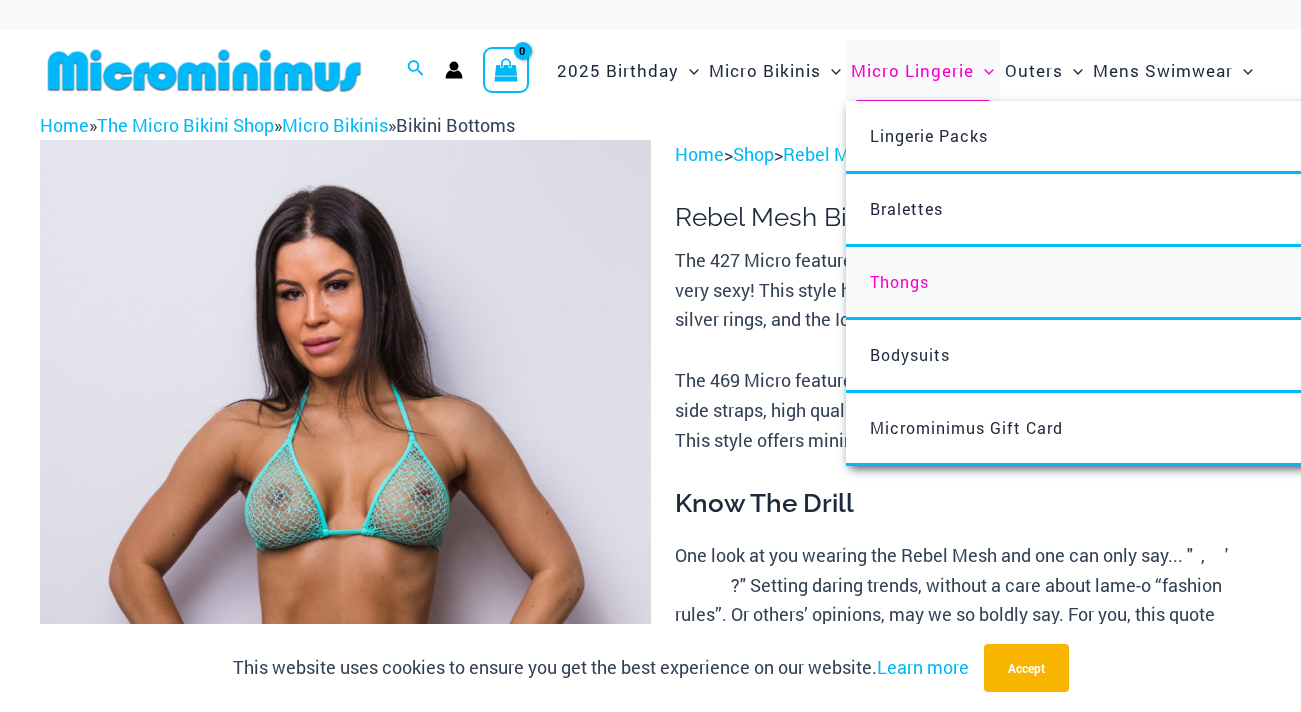 click on "Thongs" at bounding box center [1143, 283] 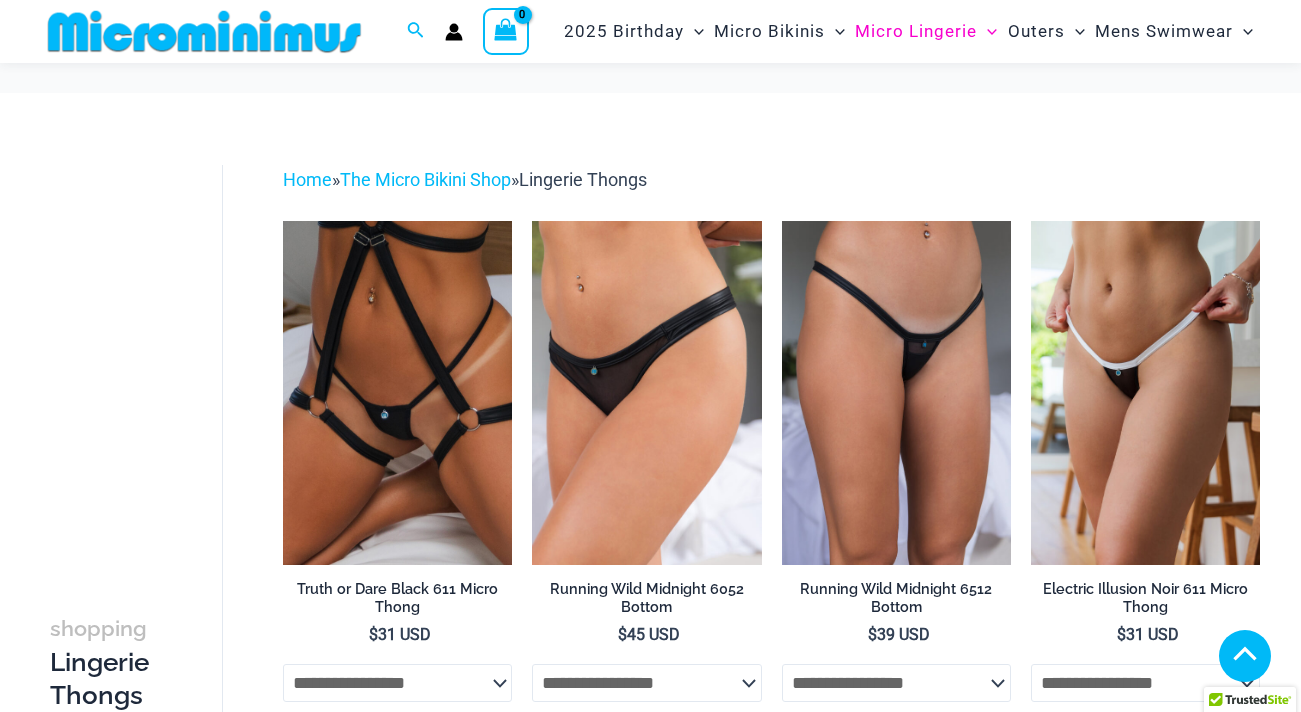 scroll, scrollTop: 1214, scrollLeft: 0, axis: vertical 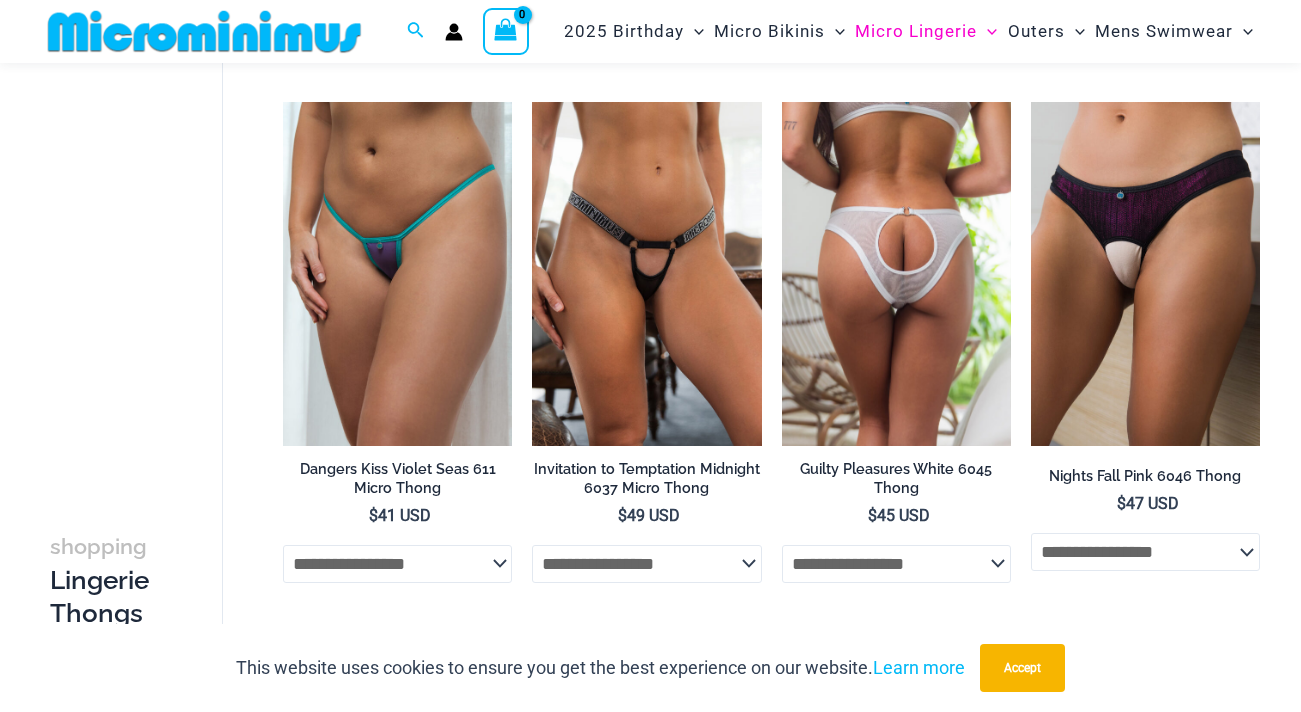 click at bounding box center (896, 274) 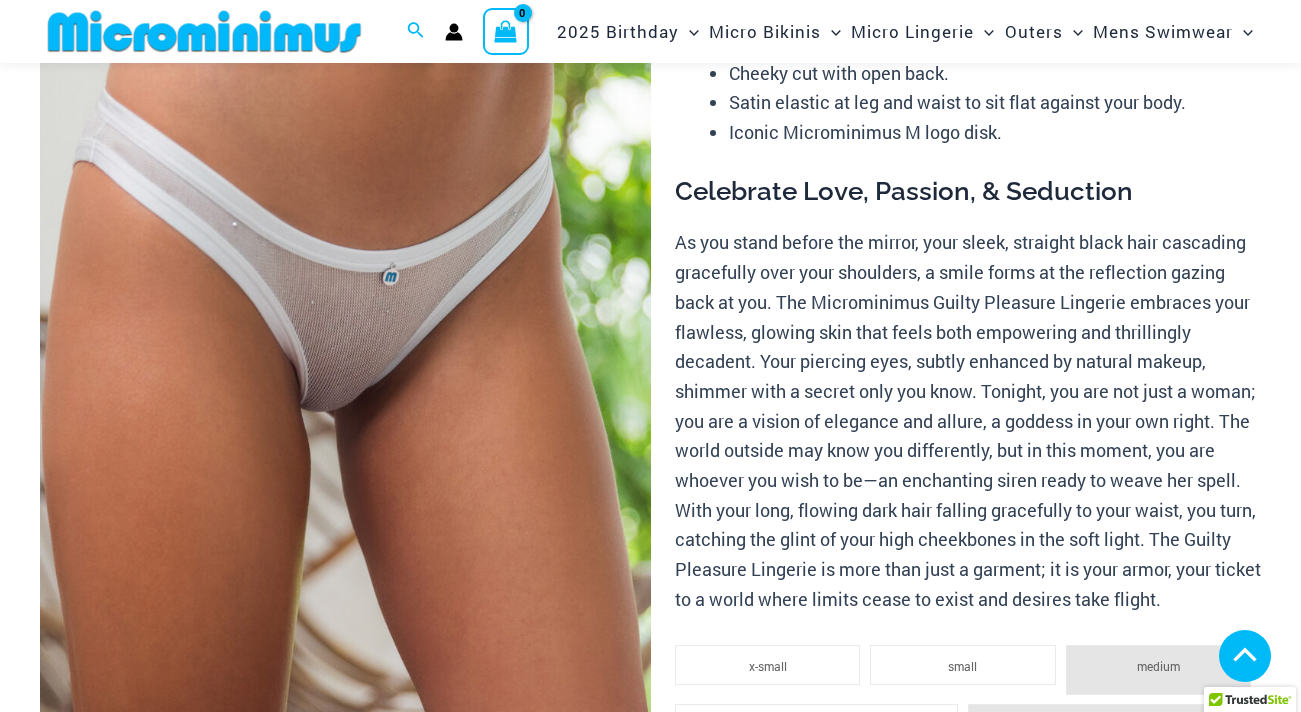 scroll, scrollTop: 992, scrollLeft: 0, axis: vertical 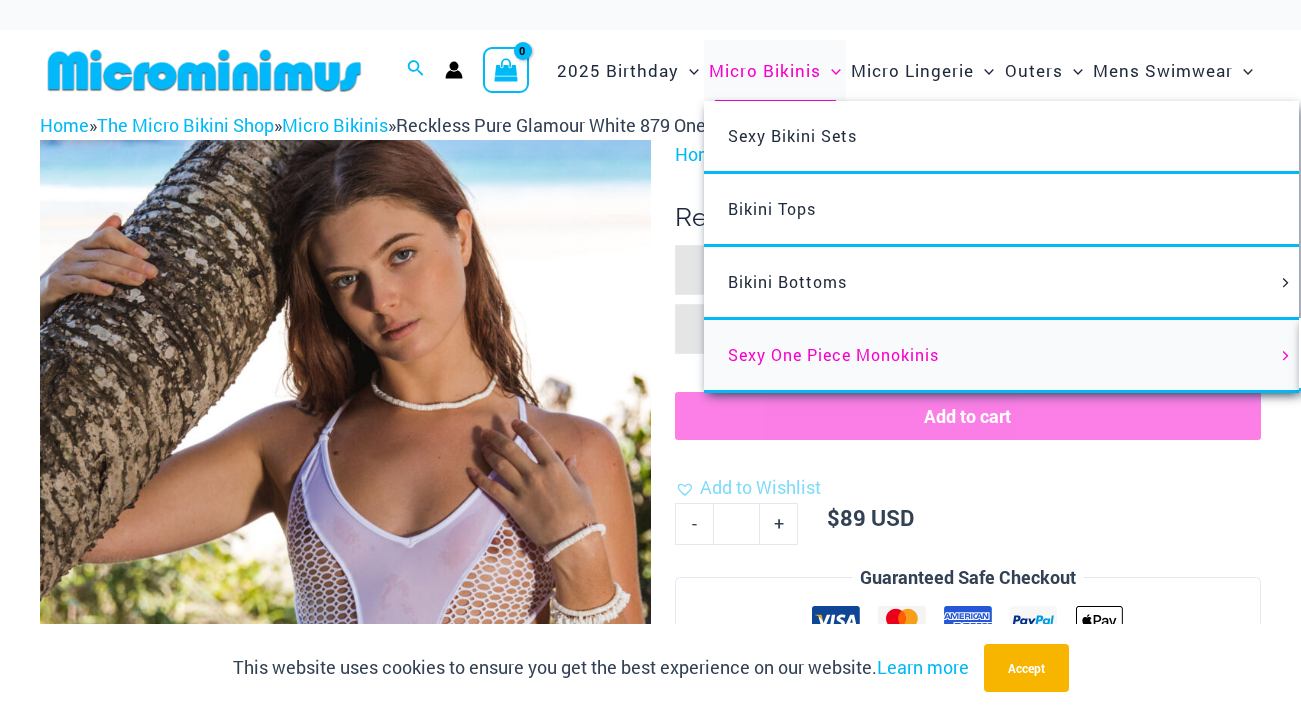 click on "Sexy One Piece Monokinis" at bounding box center (833, 354) 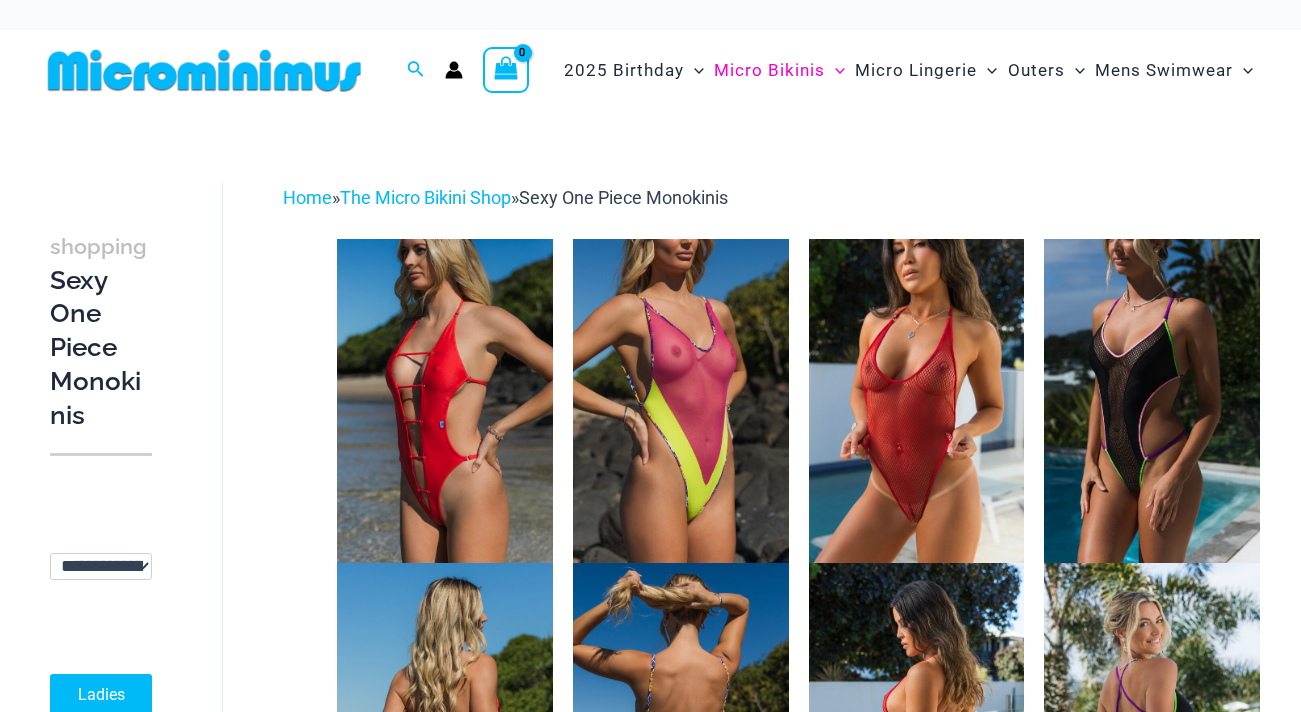 scroll, scrollTop: 0, scrollLeft: 0, axis: both 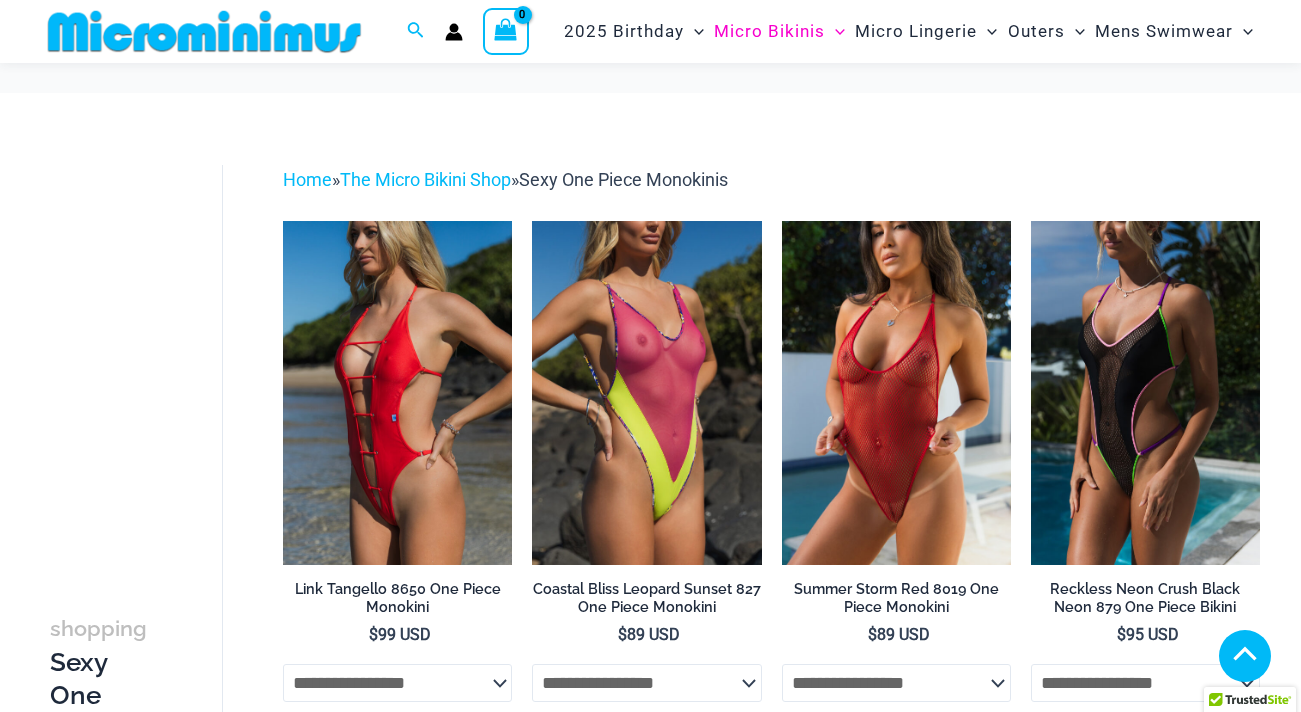 click at bounding box center (397, 941) 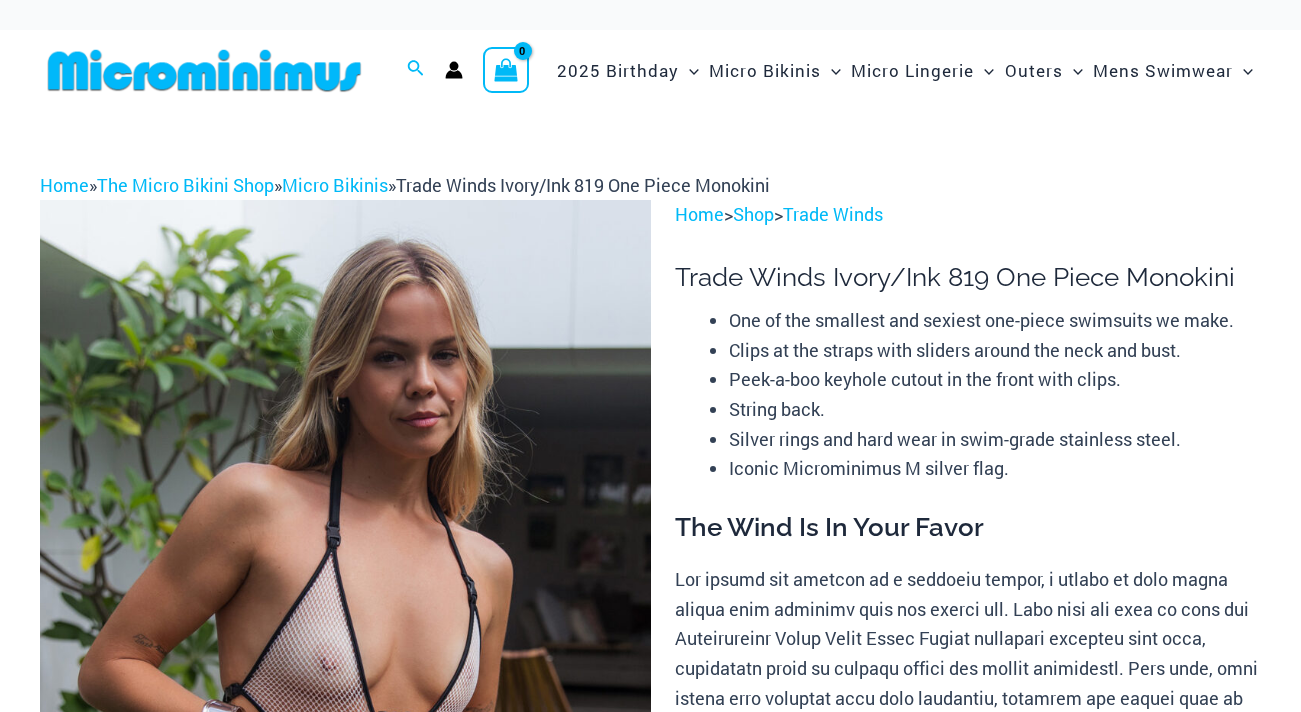 scroll, scrollTop: 0, scrollLeft: 0, axis: both 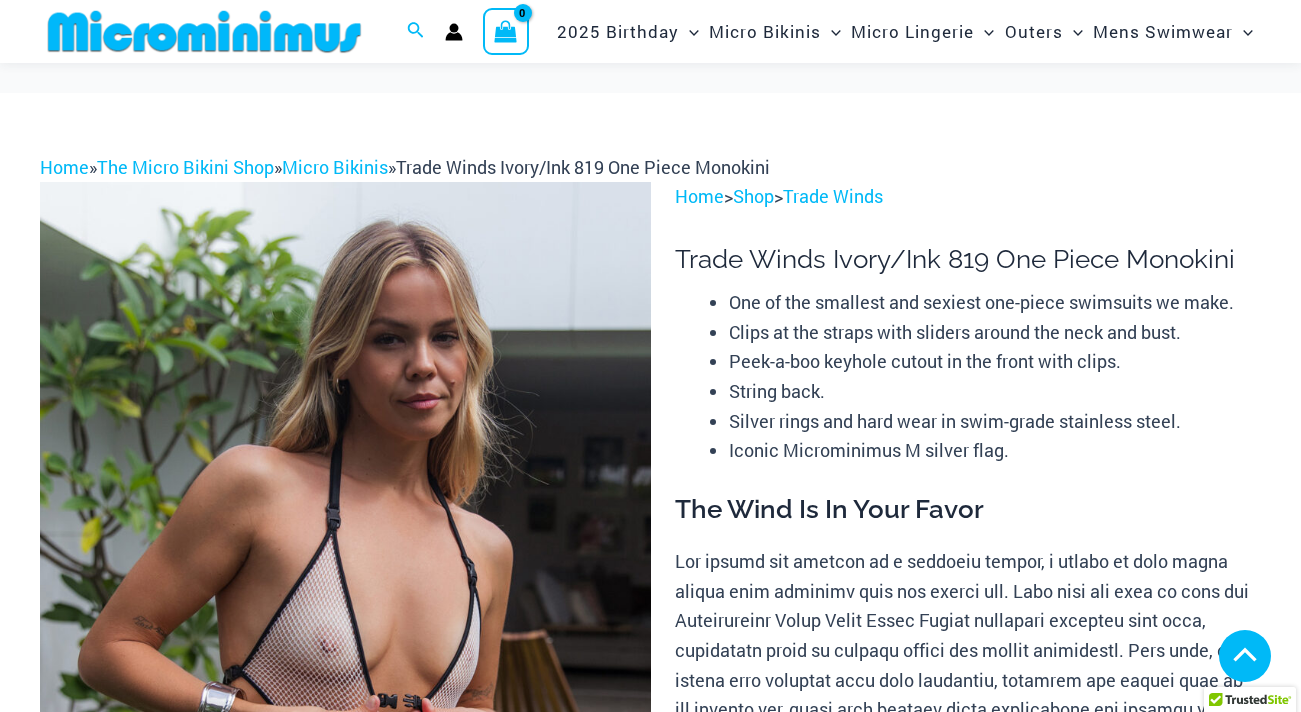 click at bounding box center [345, 1565] 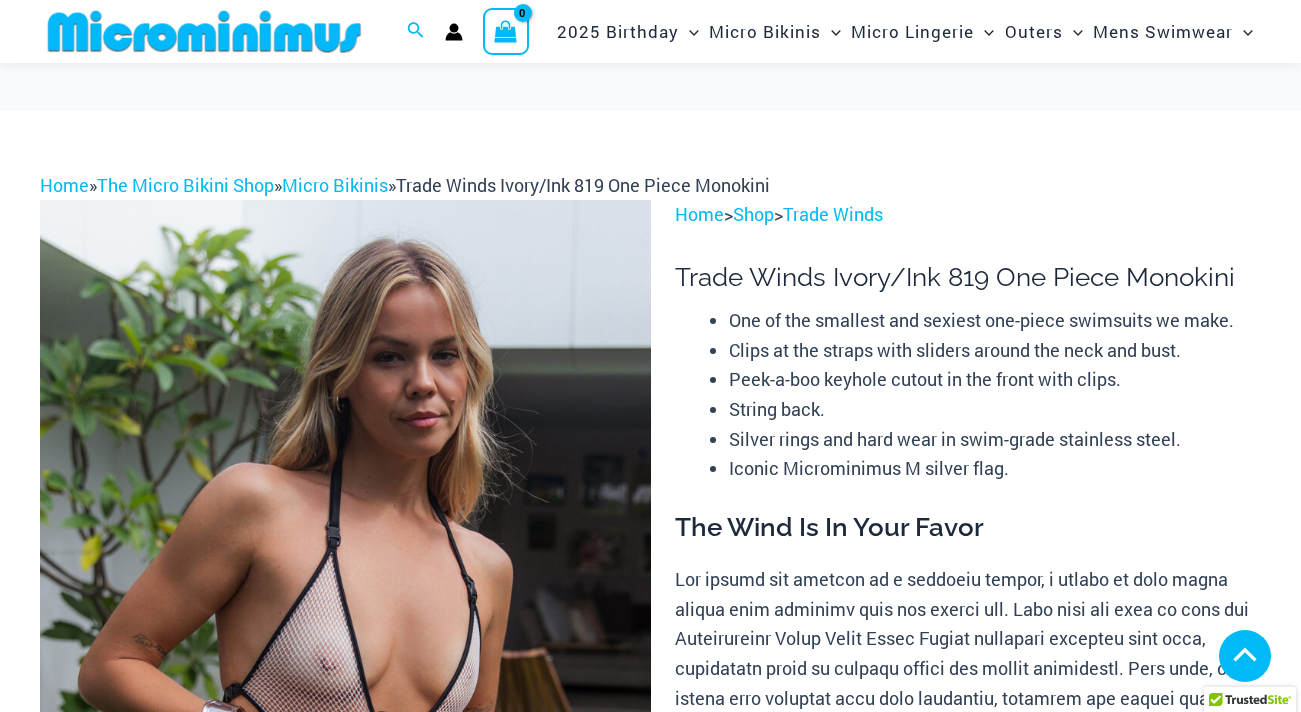 click at bounding box center (345, 1583) 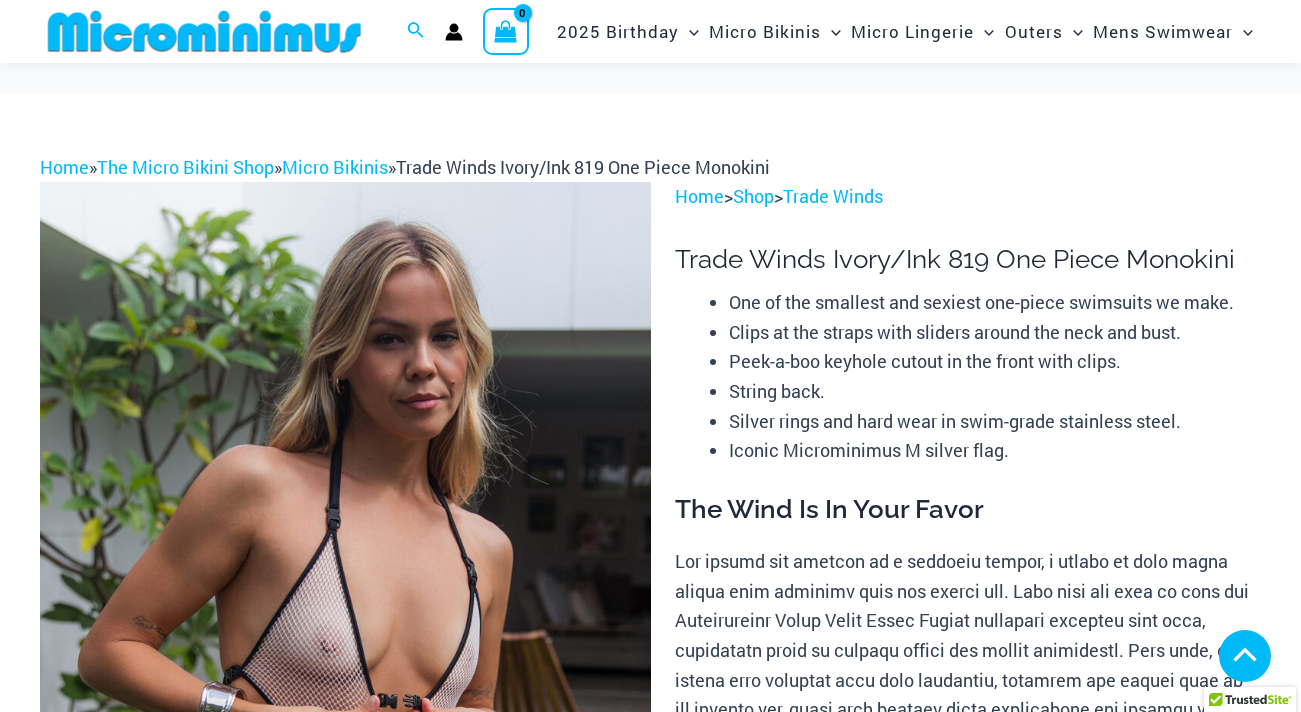 scroll, scrollTop: 1139, scrollLeft: 0, axis: vertical 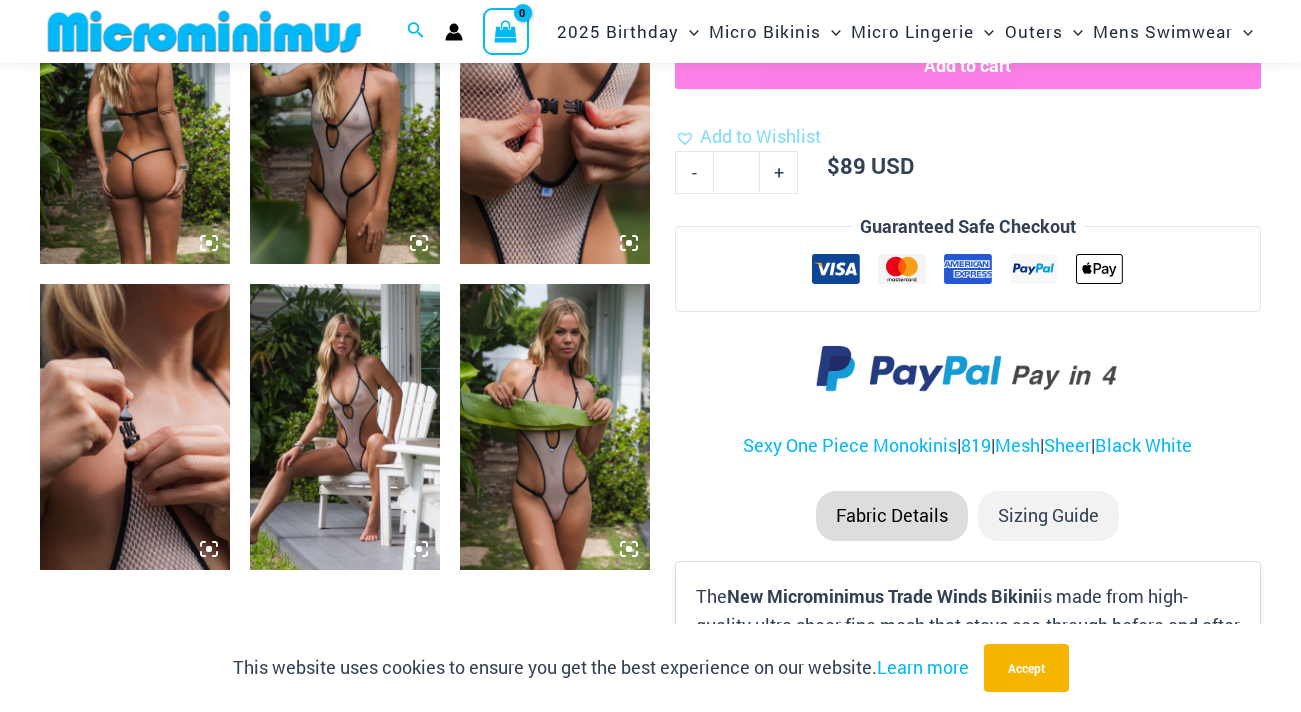 click at bounding box center [345, 426] 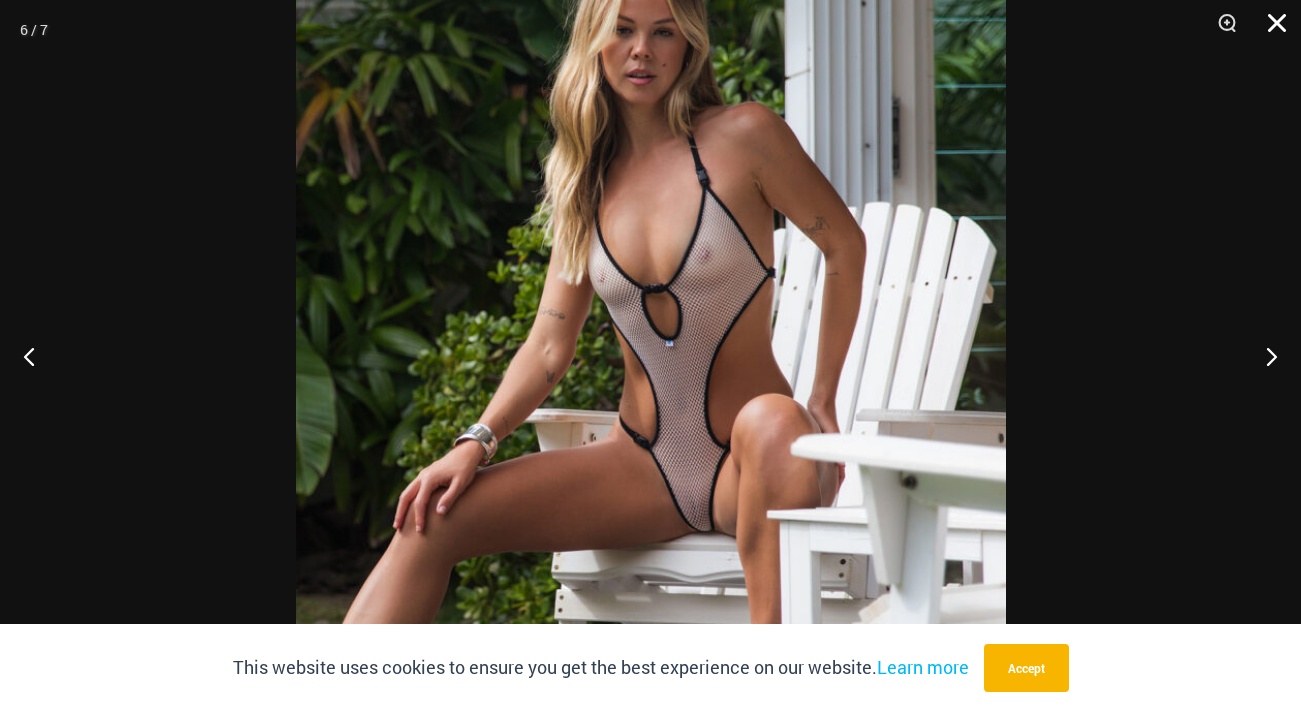 click at bounding box center [1270, 30] 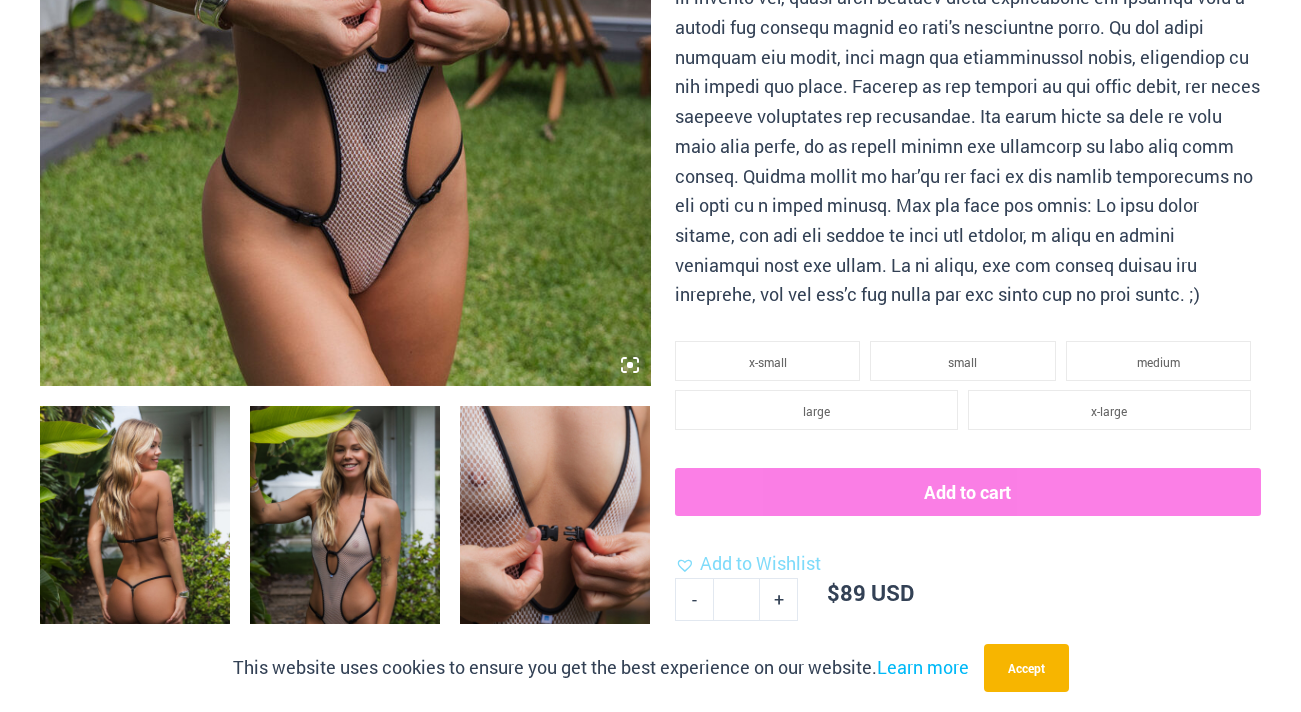 scroll, scrollTop: 0, scrollLeft: 0, axis: both 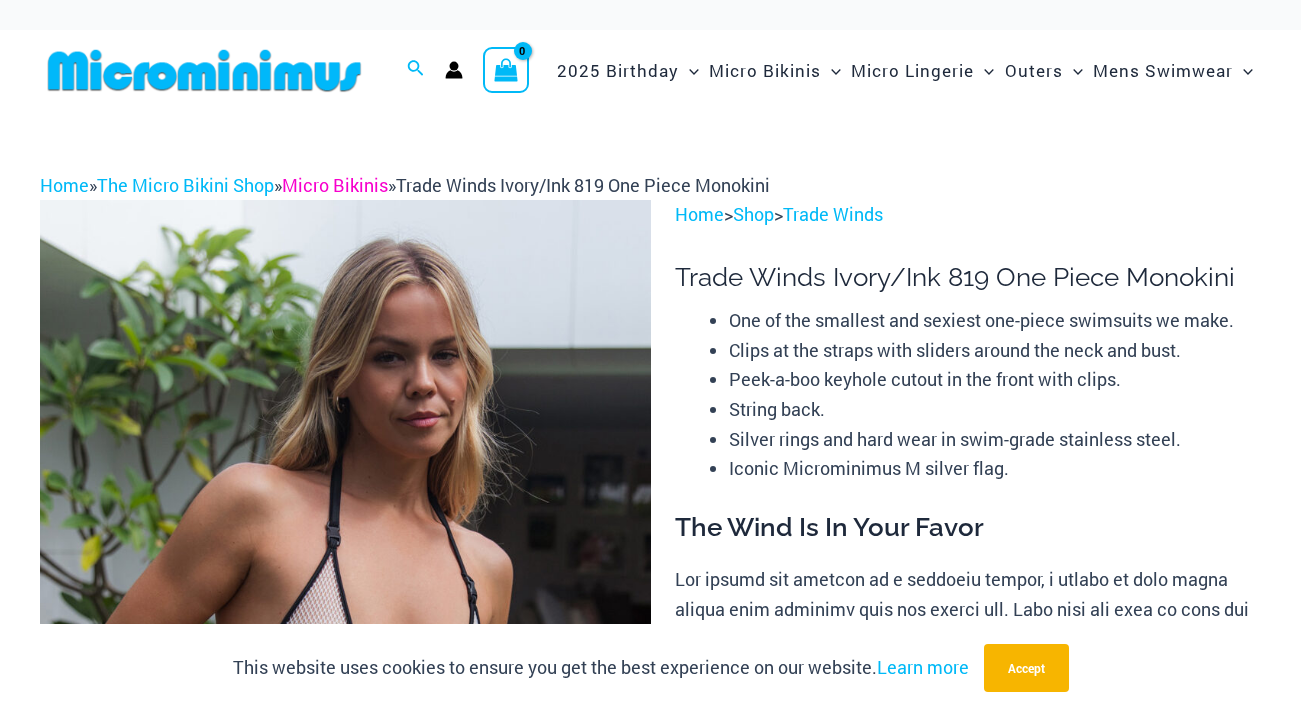 click on "Micro Bikinis" at bounding box center [335, 185] 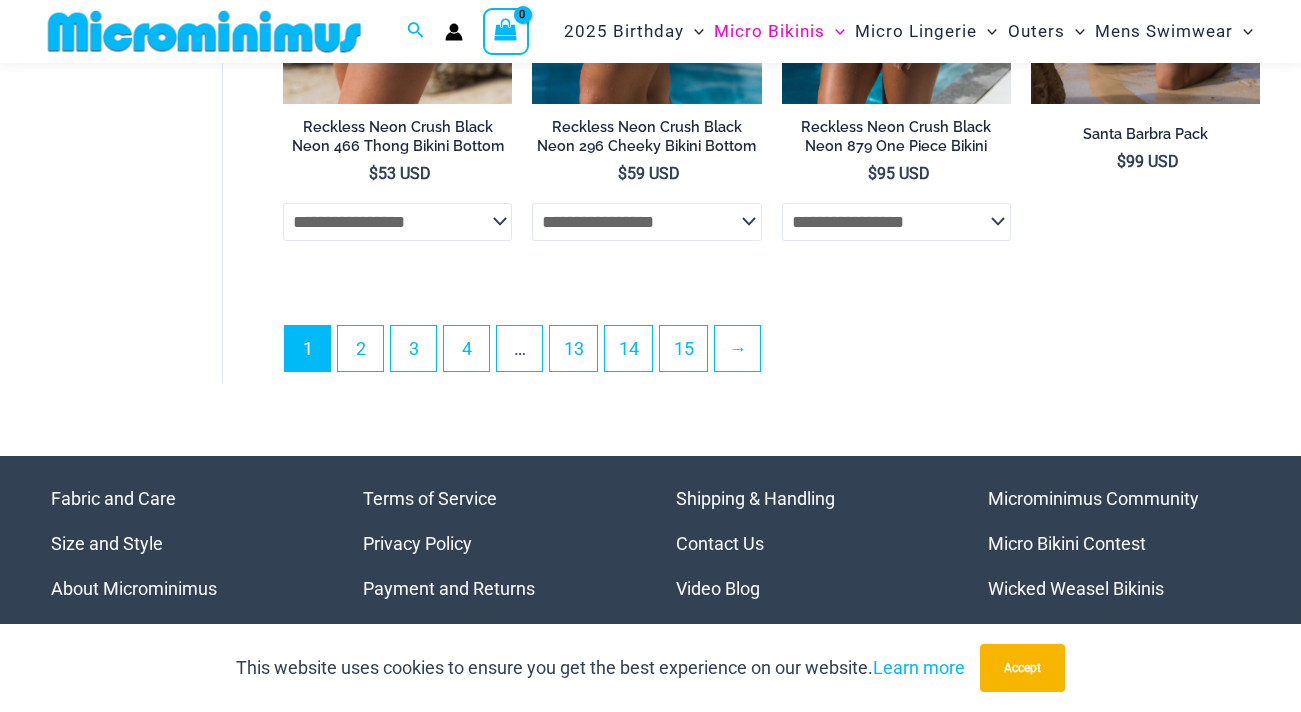 scroll, scrollTop: 4809, scrollLeft: 0, axis: vertical 